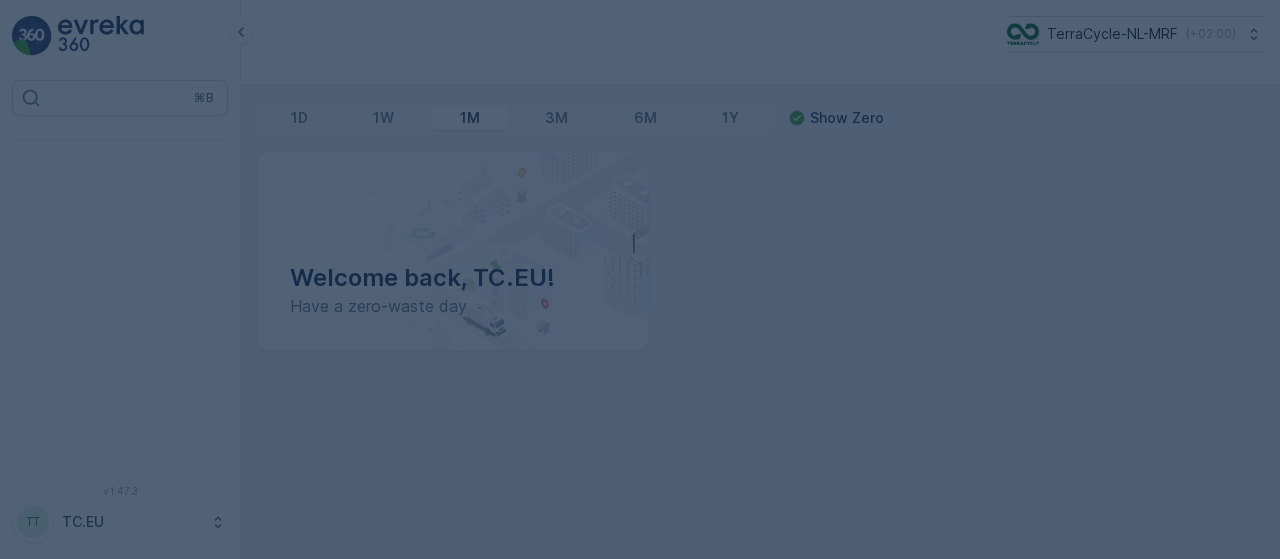 scroll, scrollTop: 0, scrollLeft: 0, axis: both 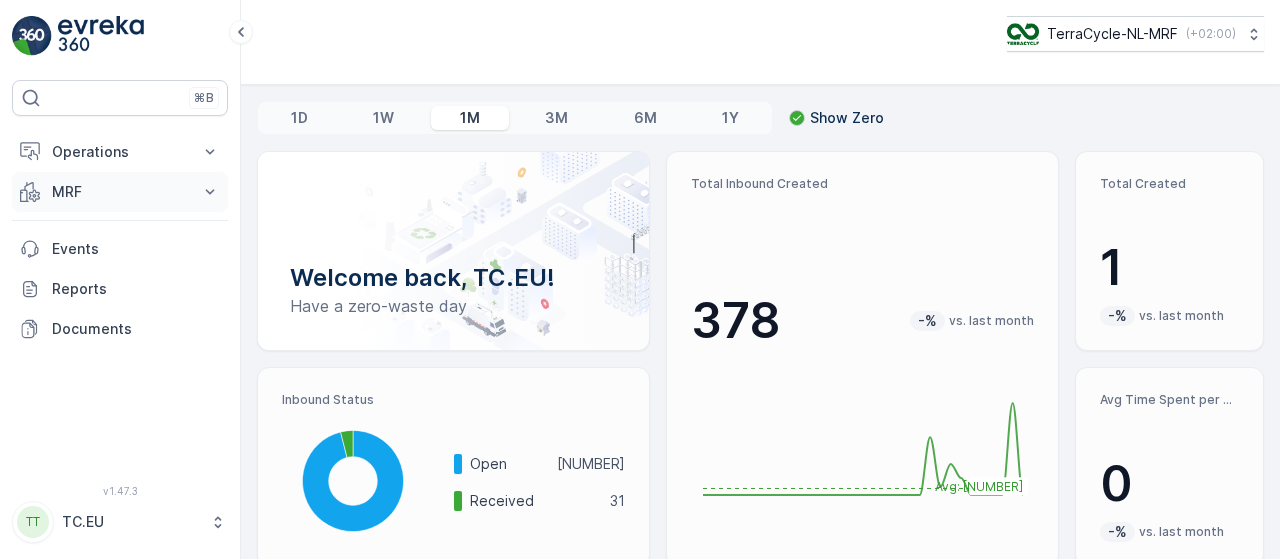 click 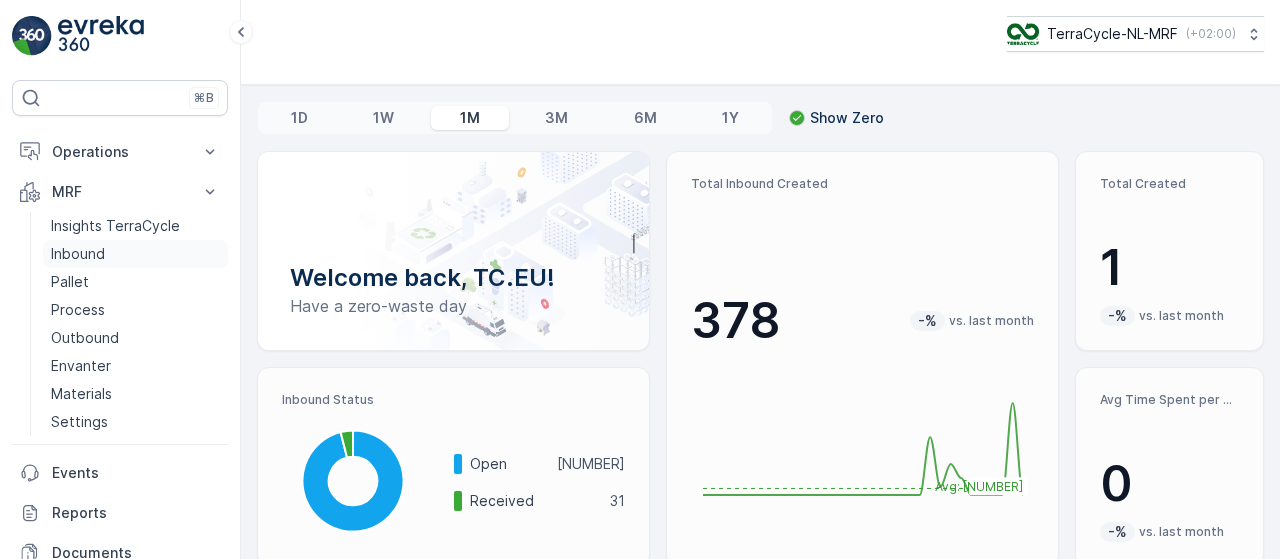 click on "Inbound" at bounding box center (135, 254) 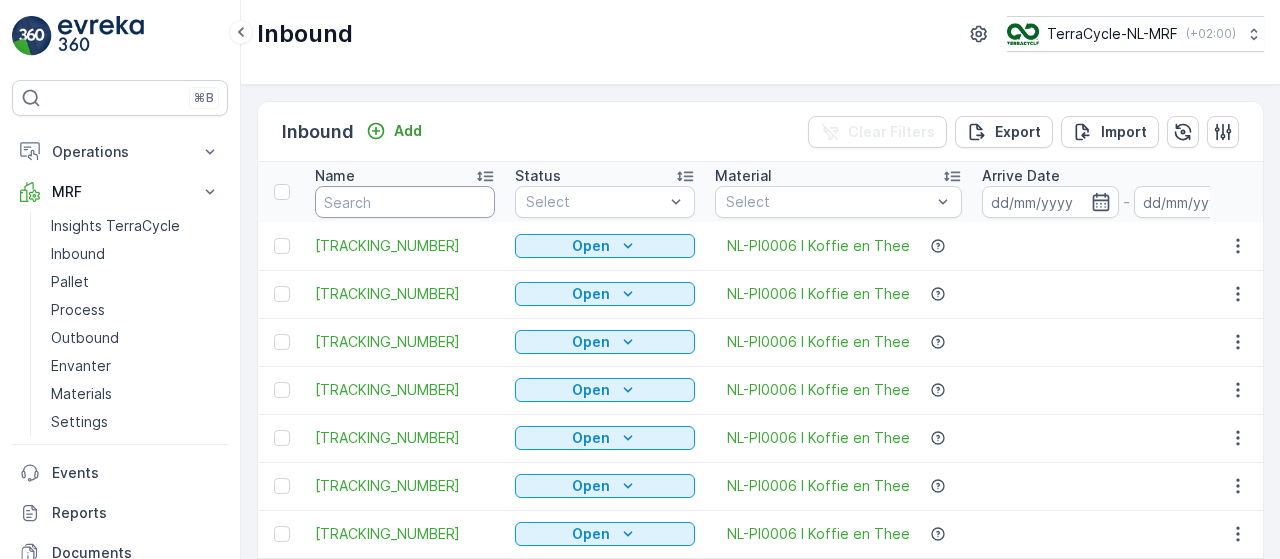 click at bounding box center [405, 202] 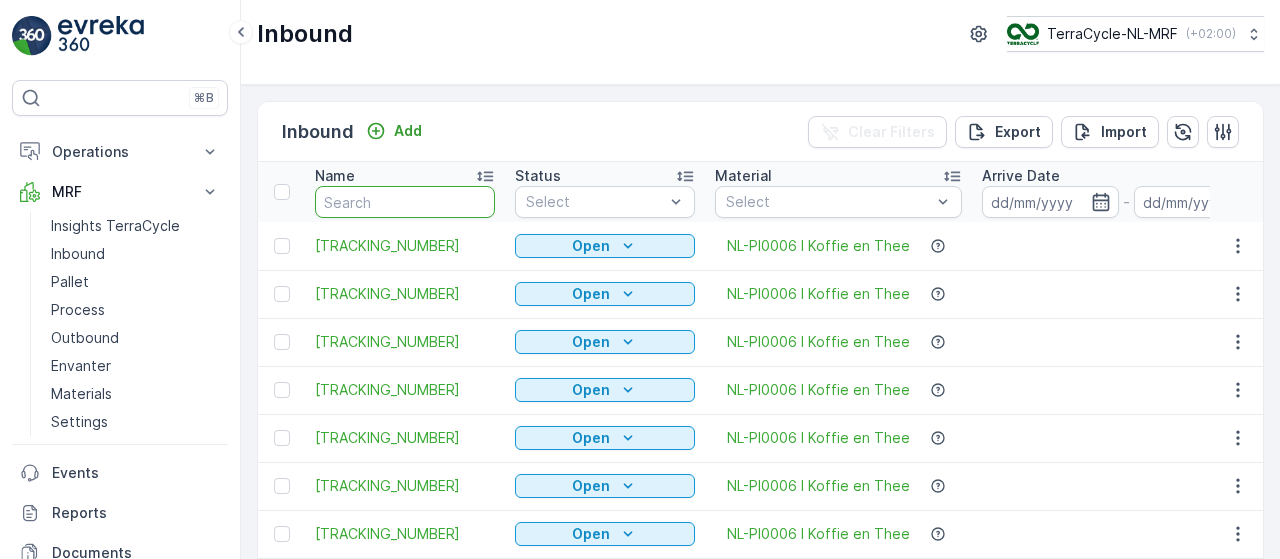 paste on "[TRACKING_NUMBER]" 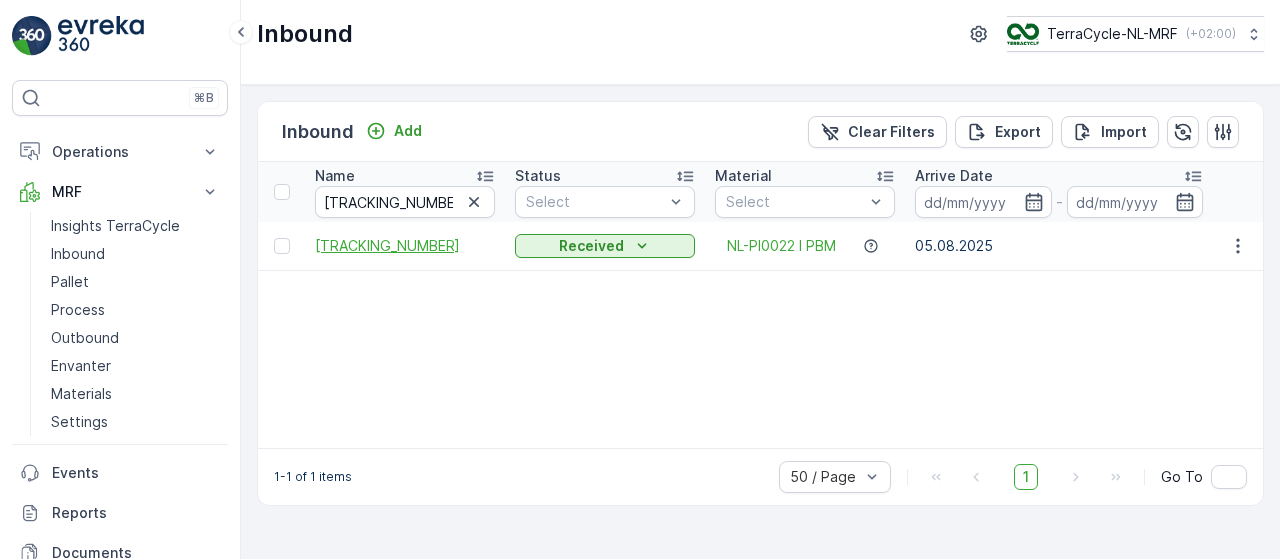 click on "[TRACKING_NUMBER]" at bounding box center [405, 246] 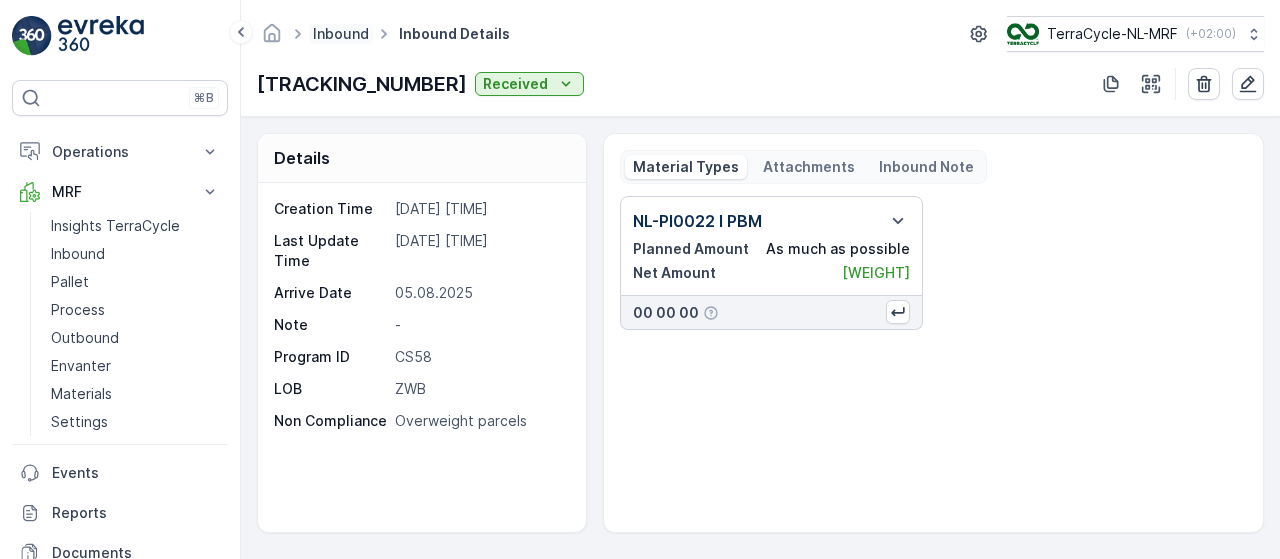 click on "Inbound" at bounding box center (341, 33) 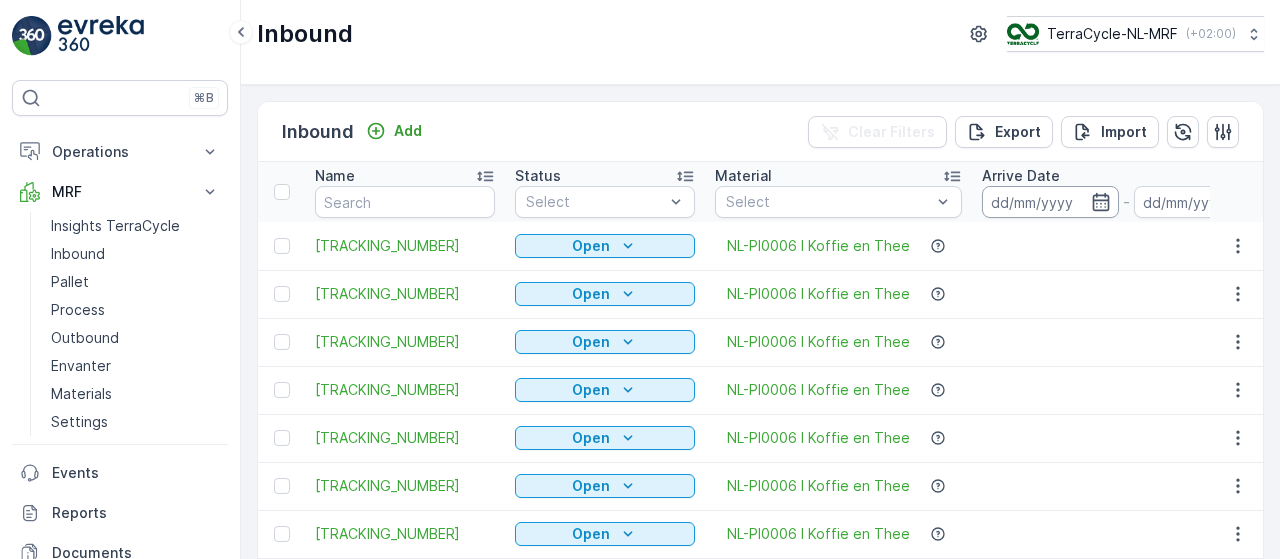 click at bounding box center [1050, 202] 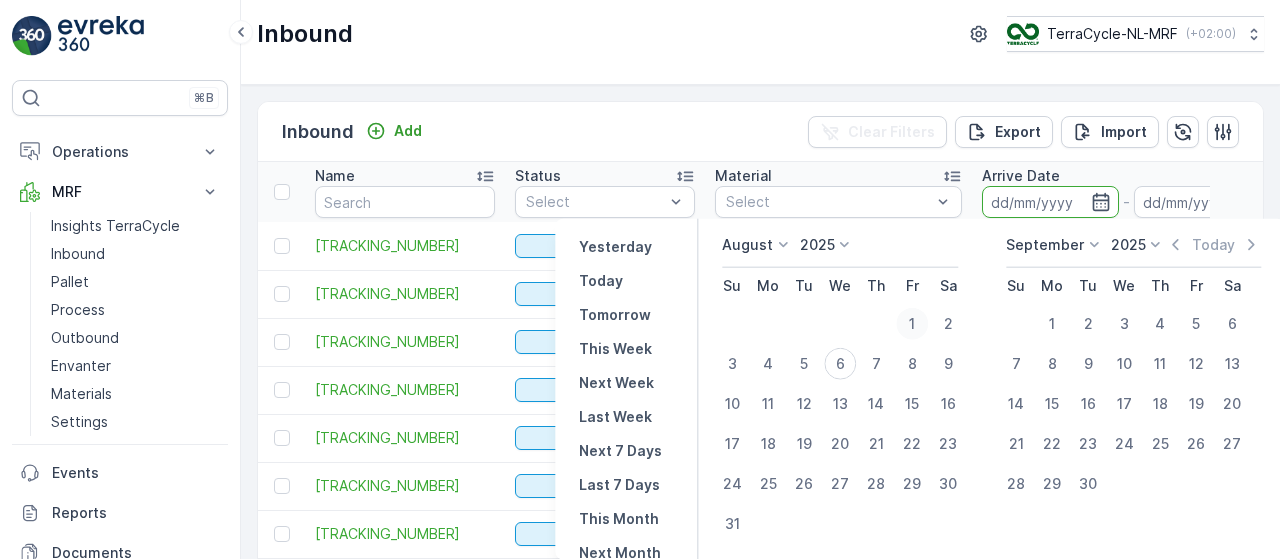click on "1" at bounding box center [912, 324] 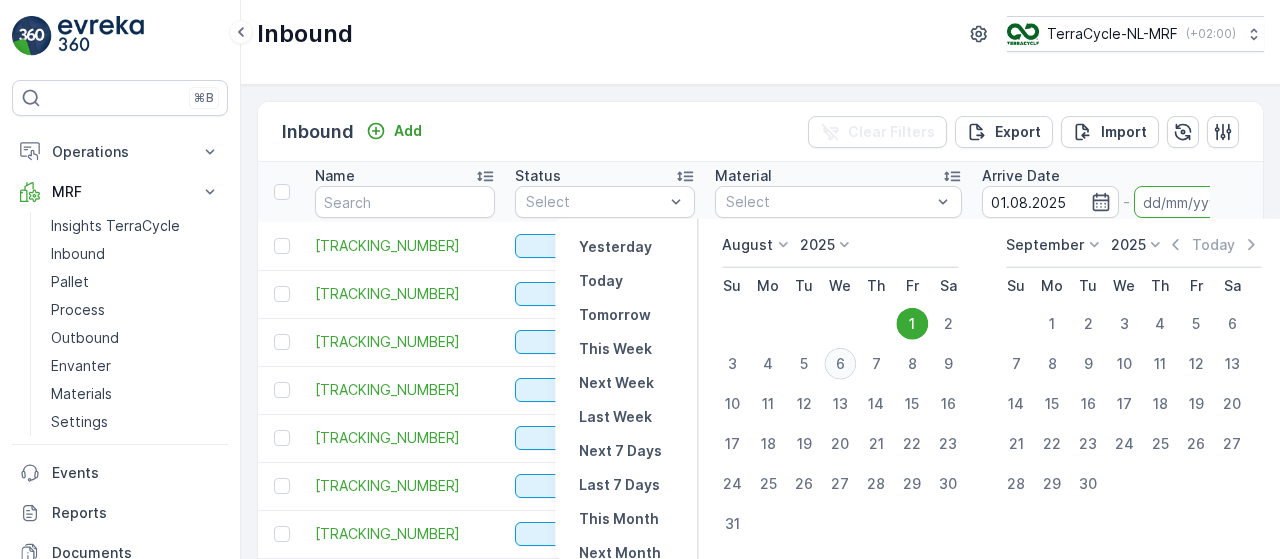 click on "6" at bounding box center [840, 364] 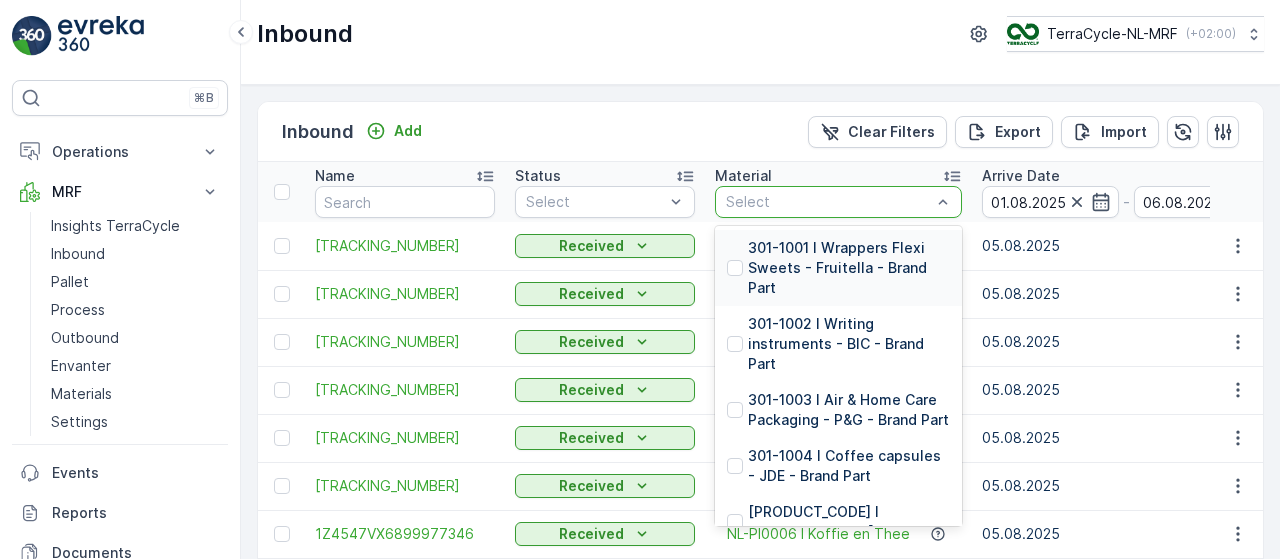 click on "[ACTIONS]" at bounding box center [760, 132] 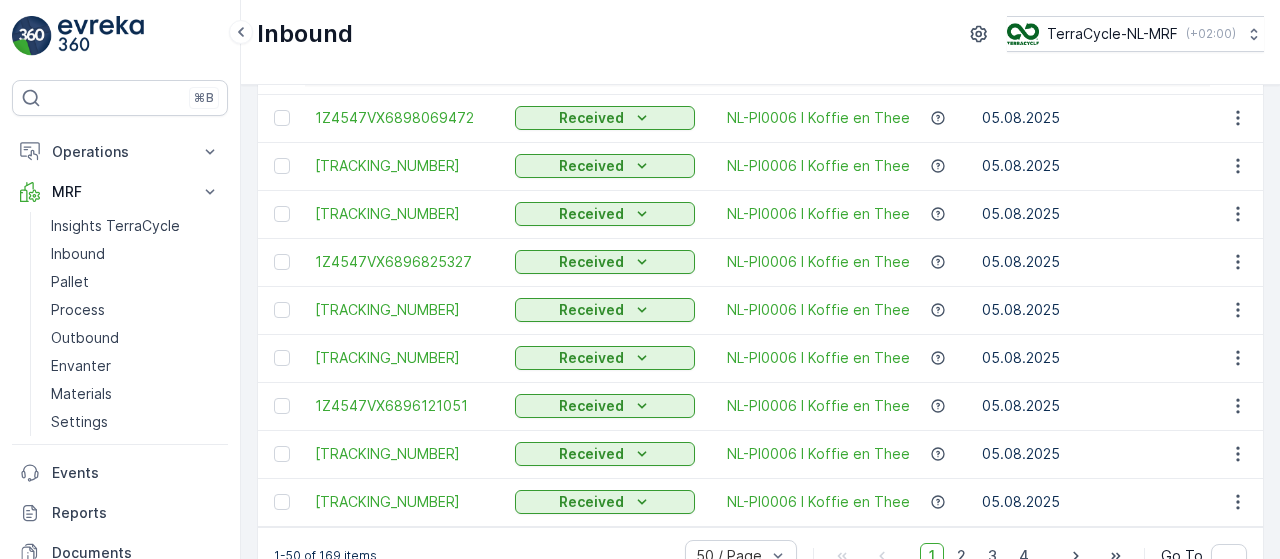 scroll, scrollTop: 2145, scrollLeft: 0, axis: vertical 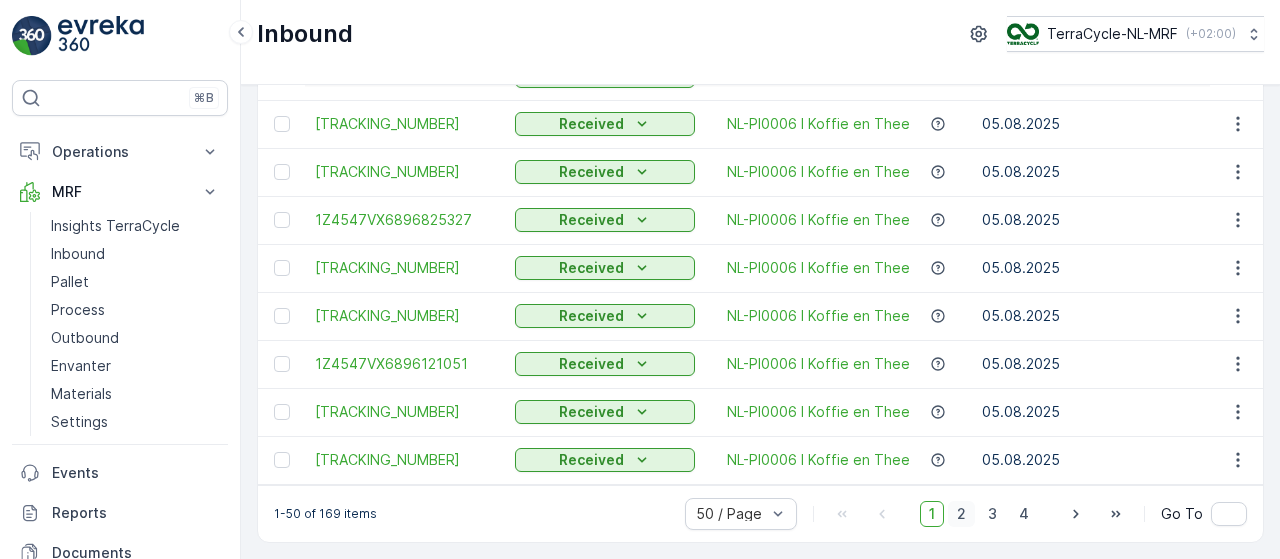 click on "2" at bounding box center [961, 514] 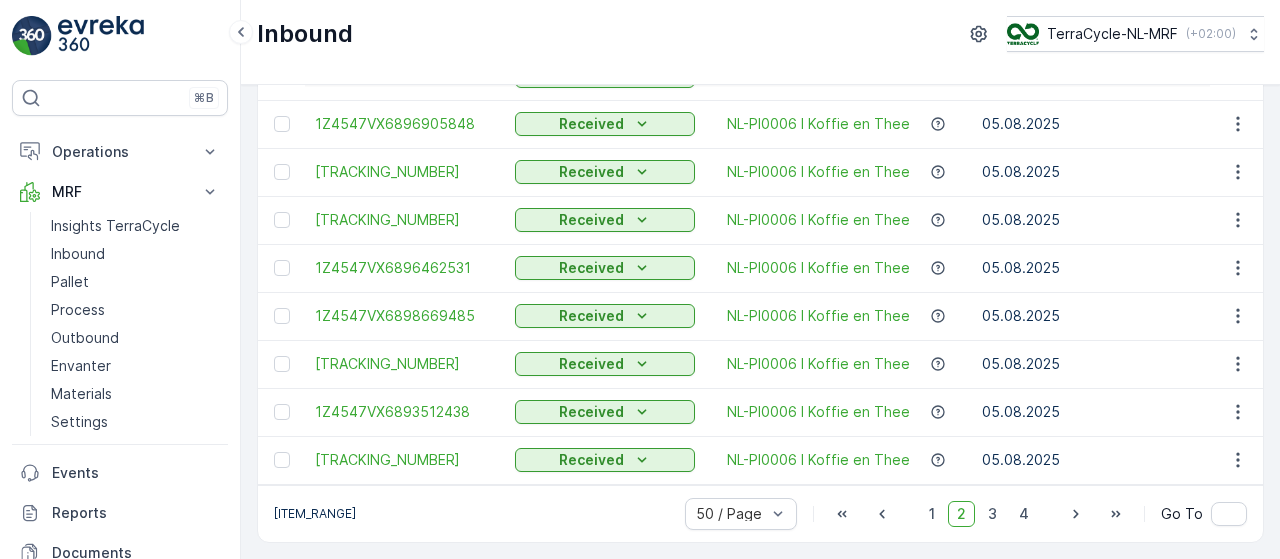 click on "2" at bounding box center (961, 514) 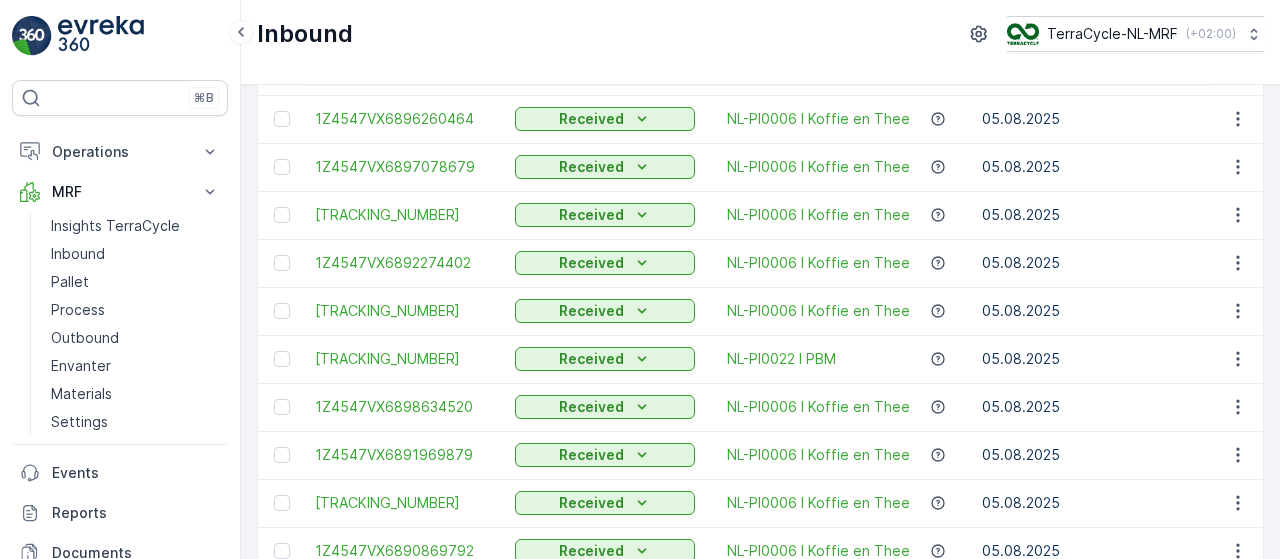 scroll, scrollTop: 1133, scrollLeft: 0, axis: vertical 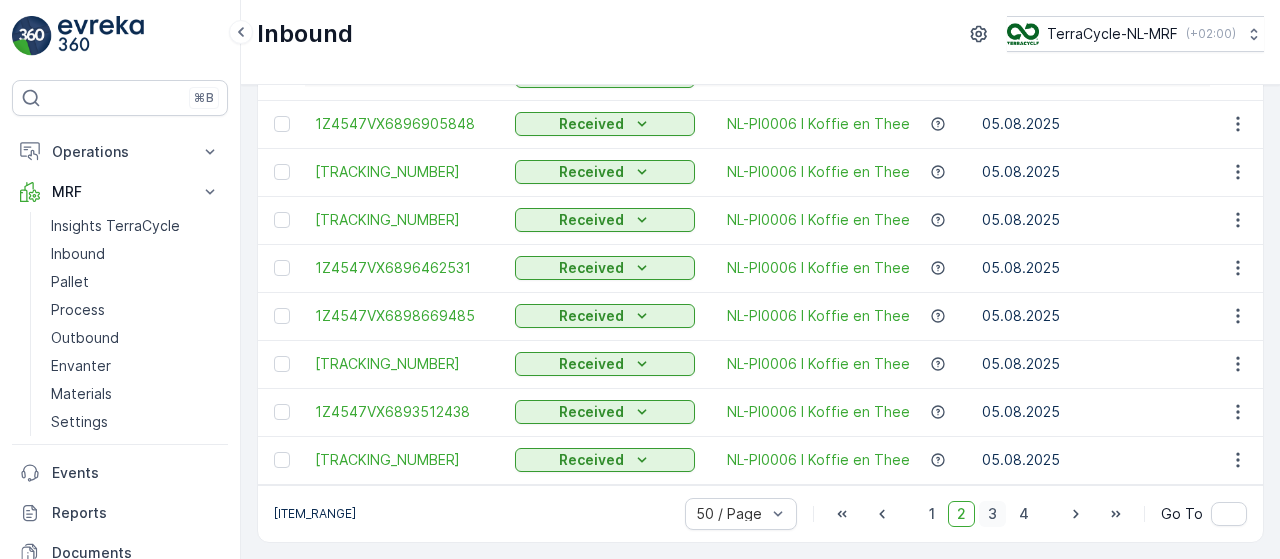 click on "3" at bounding box center (992, 514) 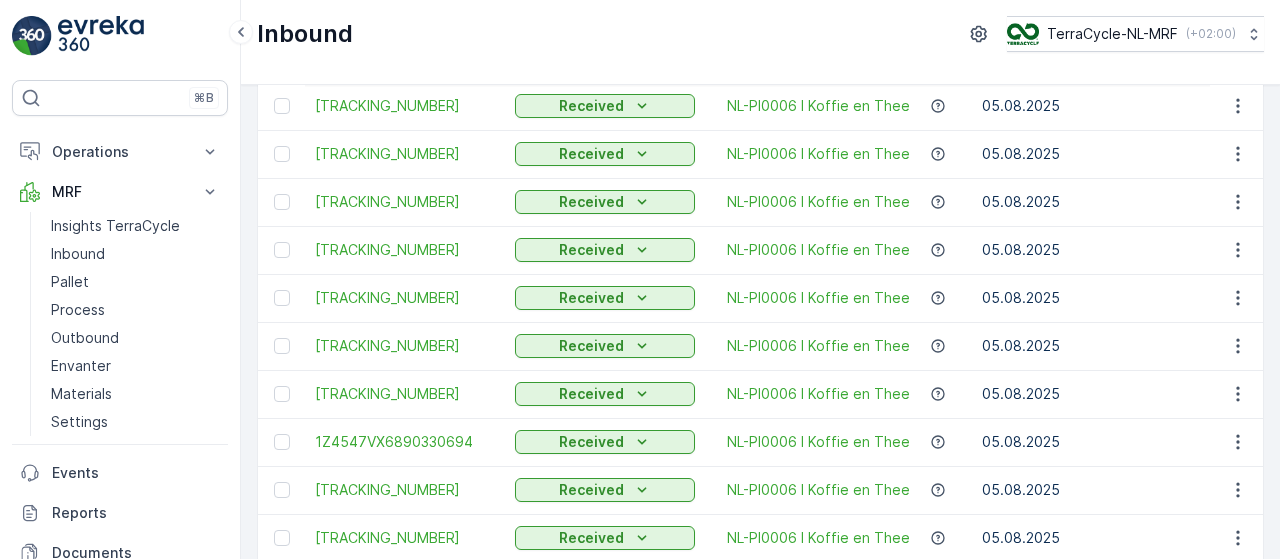 scroll, scrollTop: 2145, scrollLeft: 0, axis: vertical 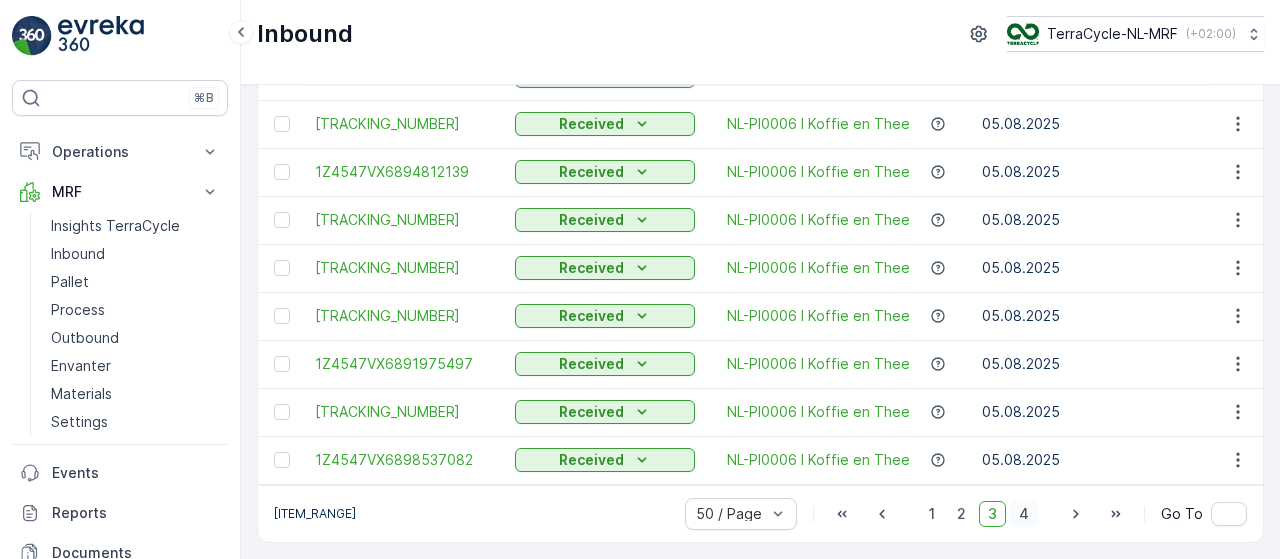 click on "4" at bounding box center (1024, 514) 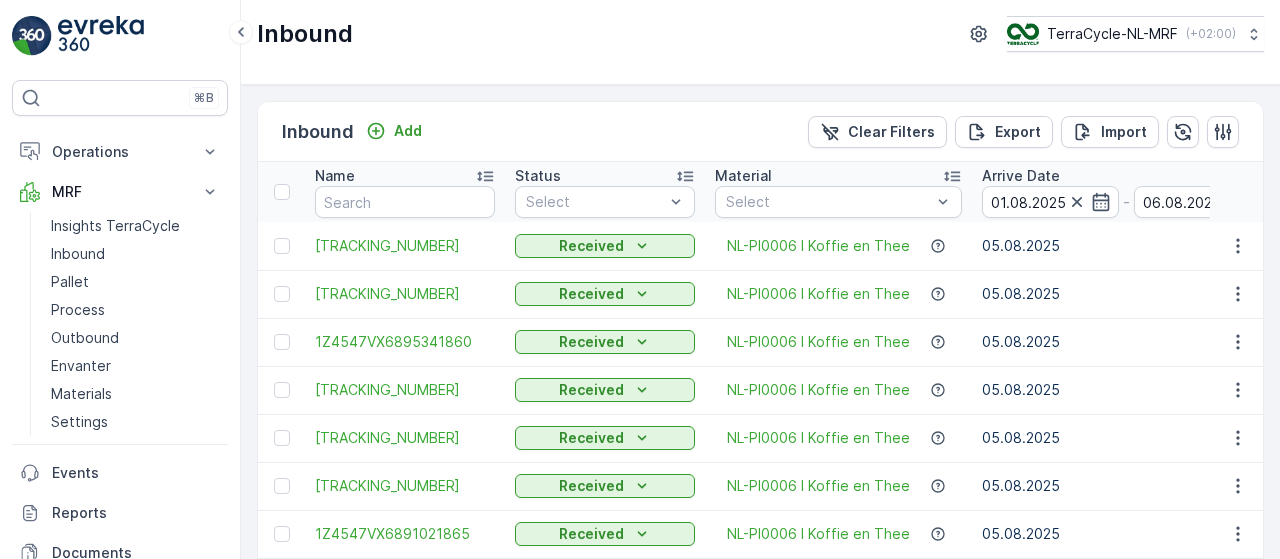 scroll, scrollTop: 657, scrollLeft: 0, axis: vertical 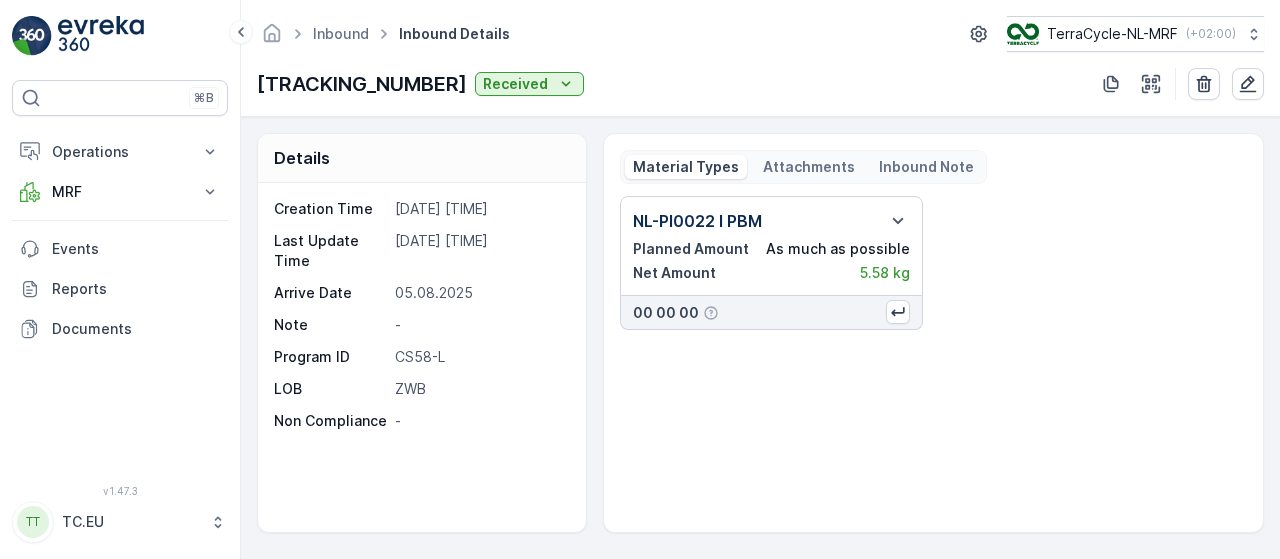 click on "1Z4547VX9191601113" at bounding box center [362, 84] 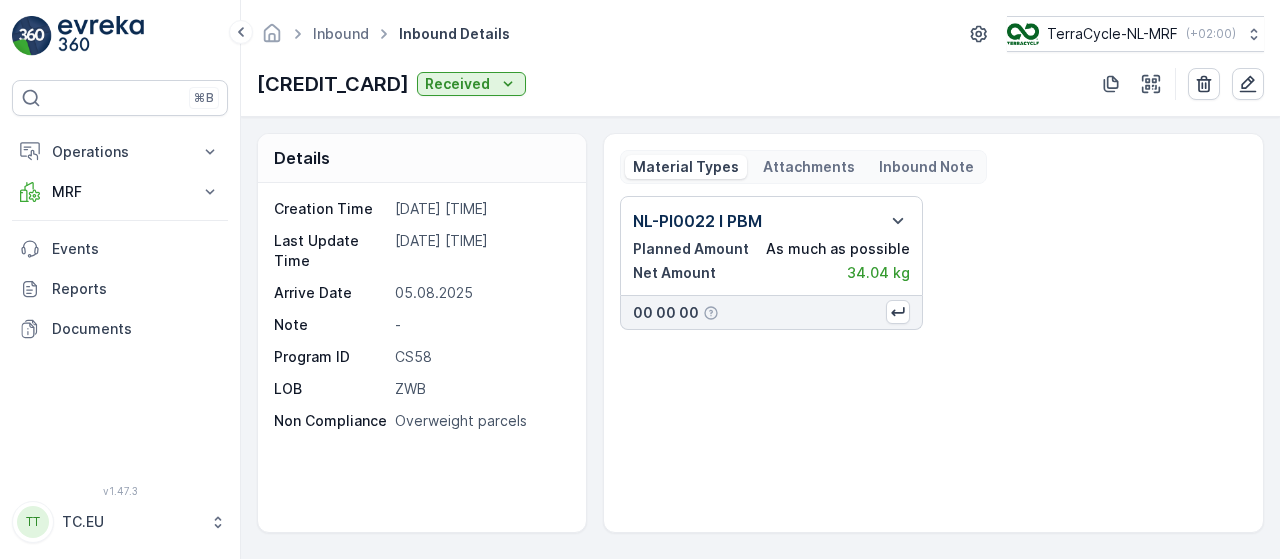 scroll, scrollTop: 0, scrollLeft: 0, axis: both 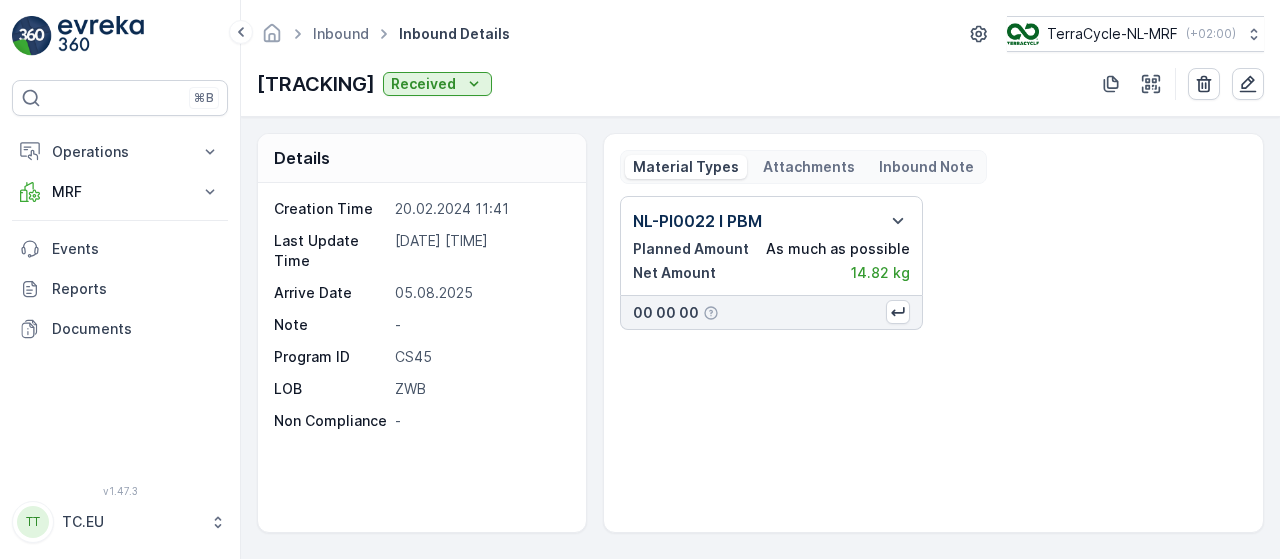 click on "1Z4547VX9193376677" at bounding box center (316, 84) 